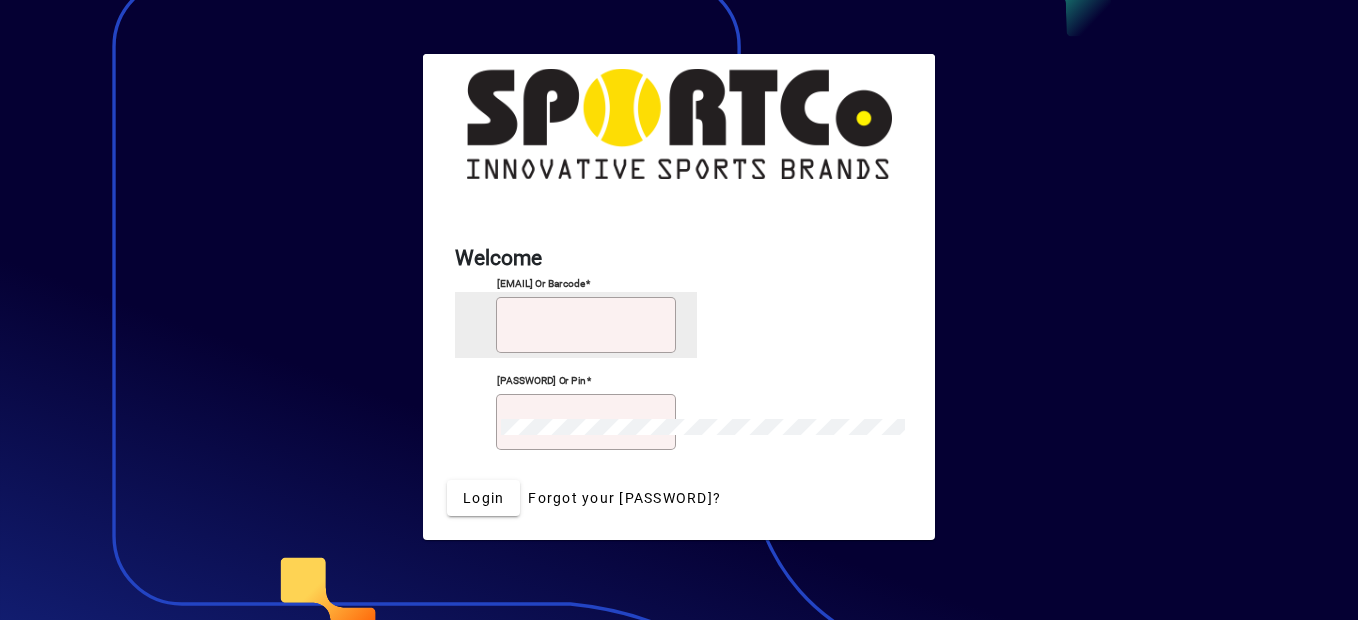 scroll, scrollTop: 0, scrollLeft: 0, axis: both 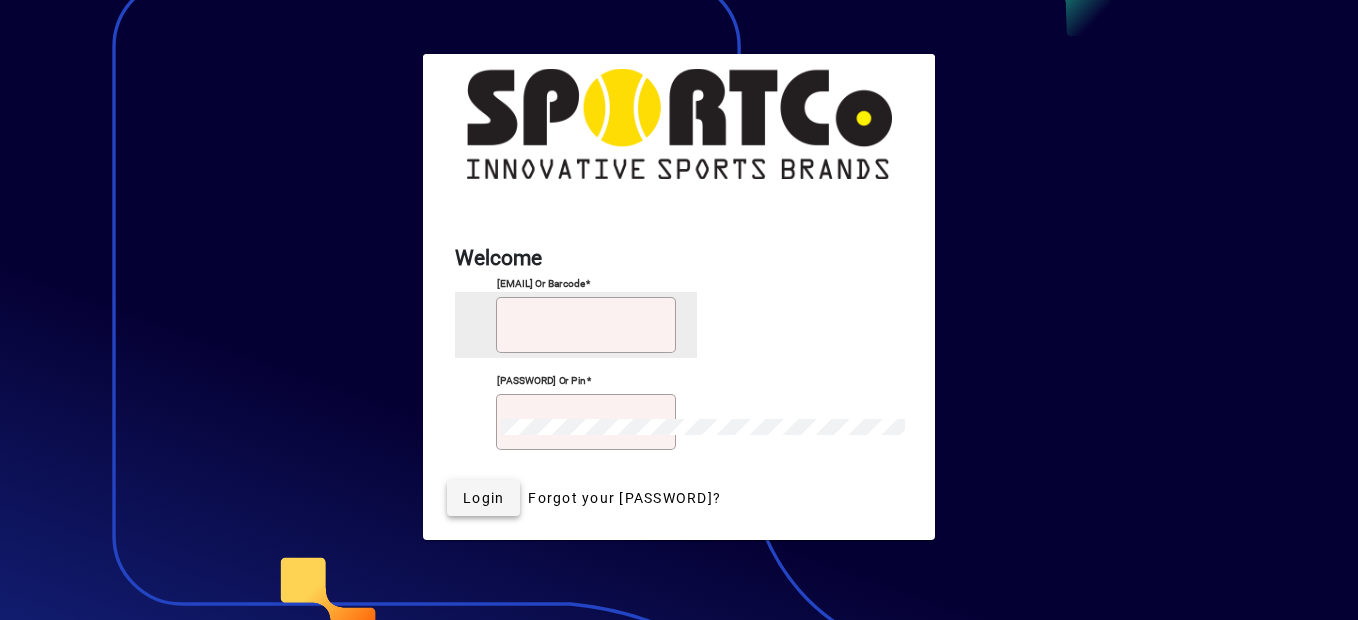 type on "**********" 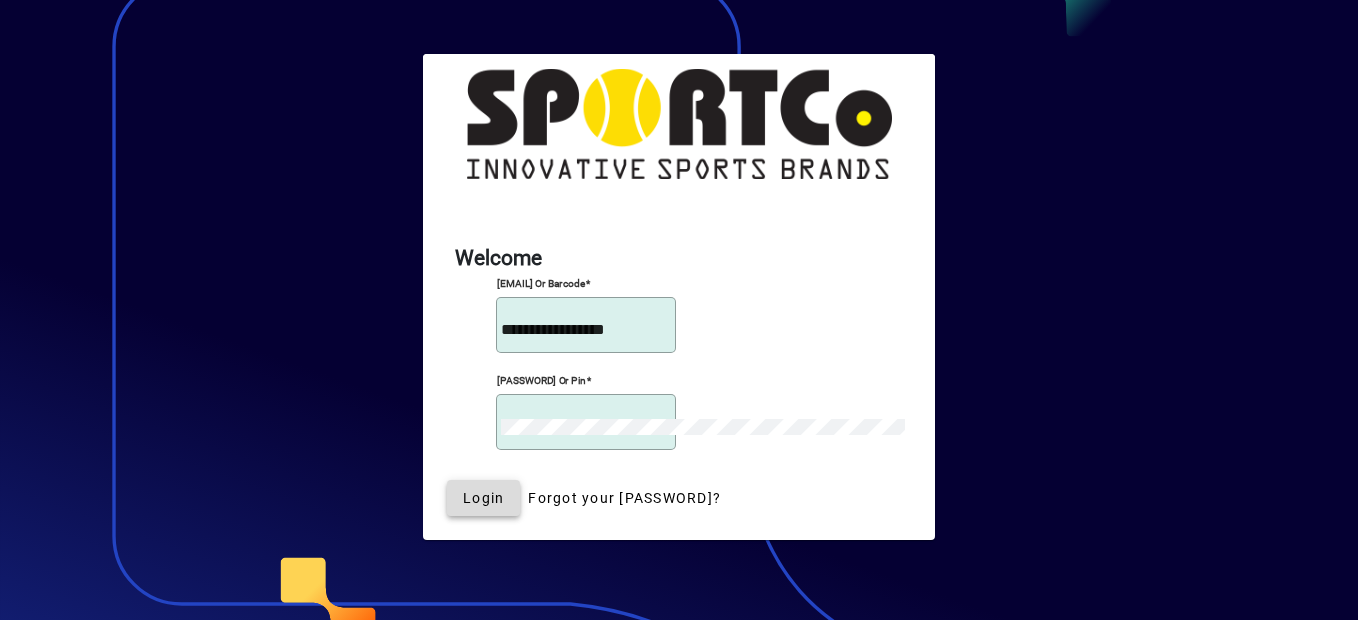 click on "Login" at bounding box center (483, 498) 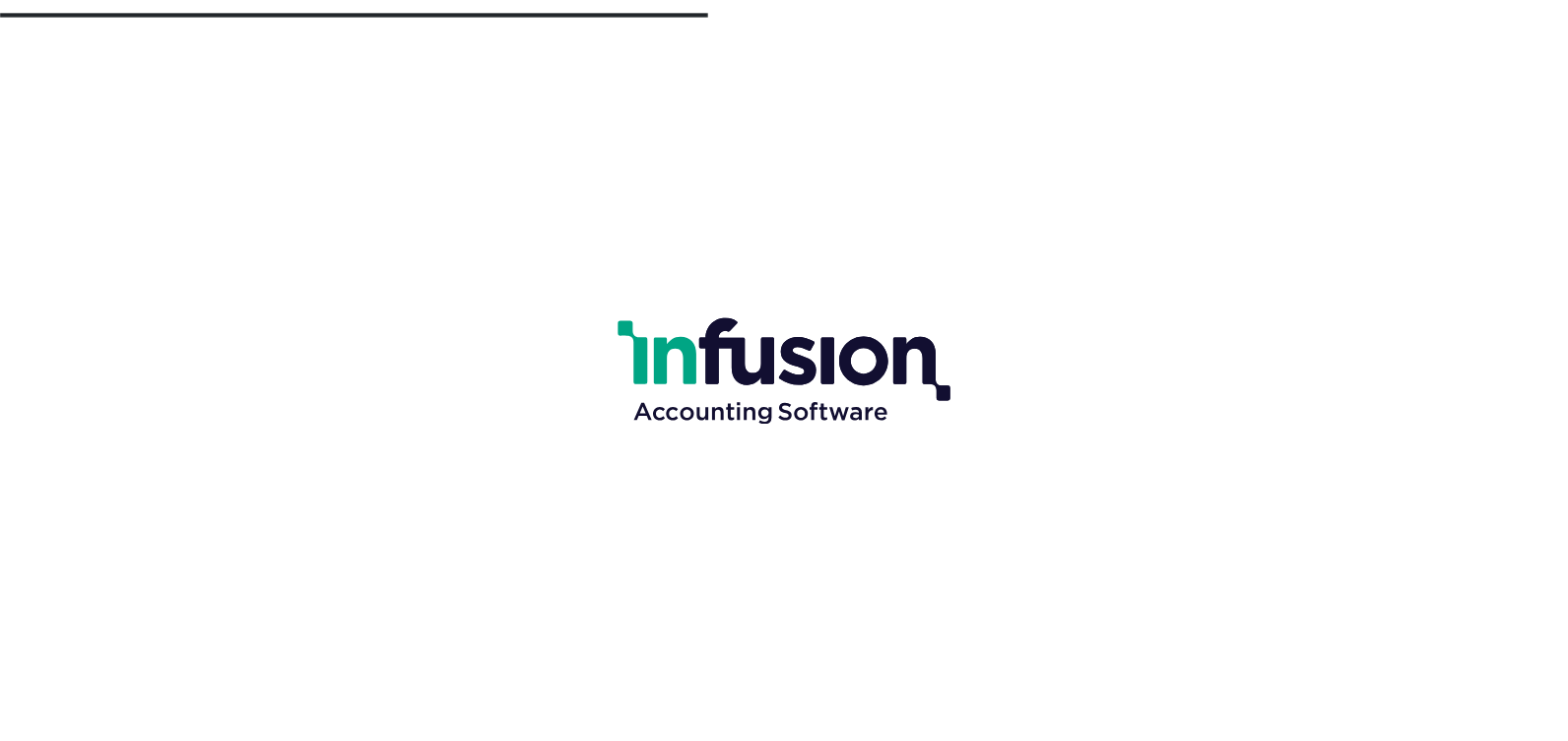 scroll, scrollTop: 0, scrollLeft: 0, axis: both 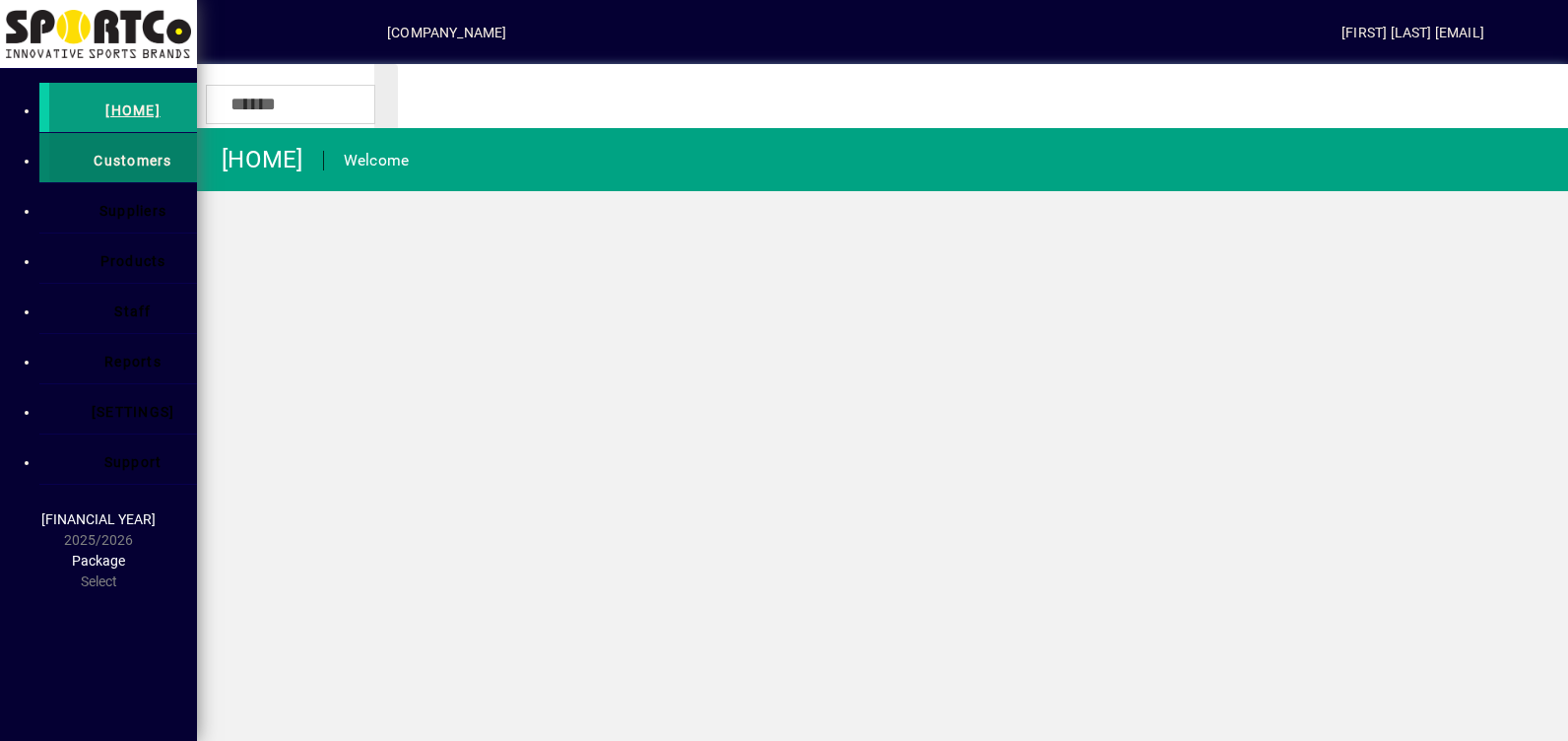click on "Customers" at bounding box center (122, 158) 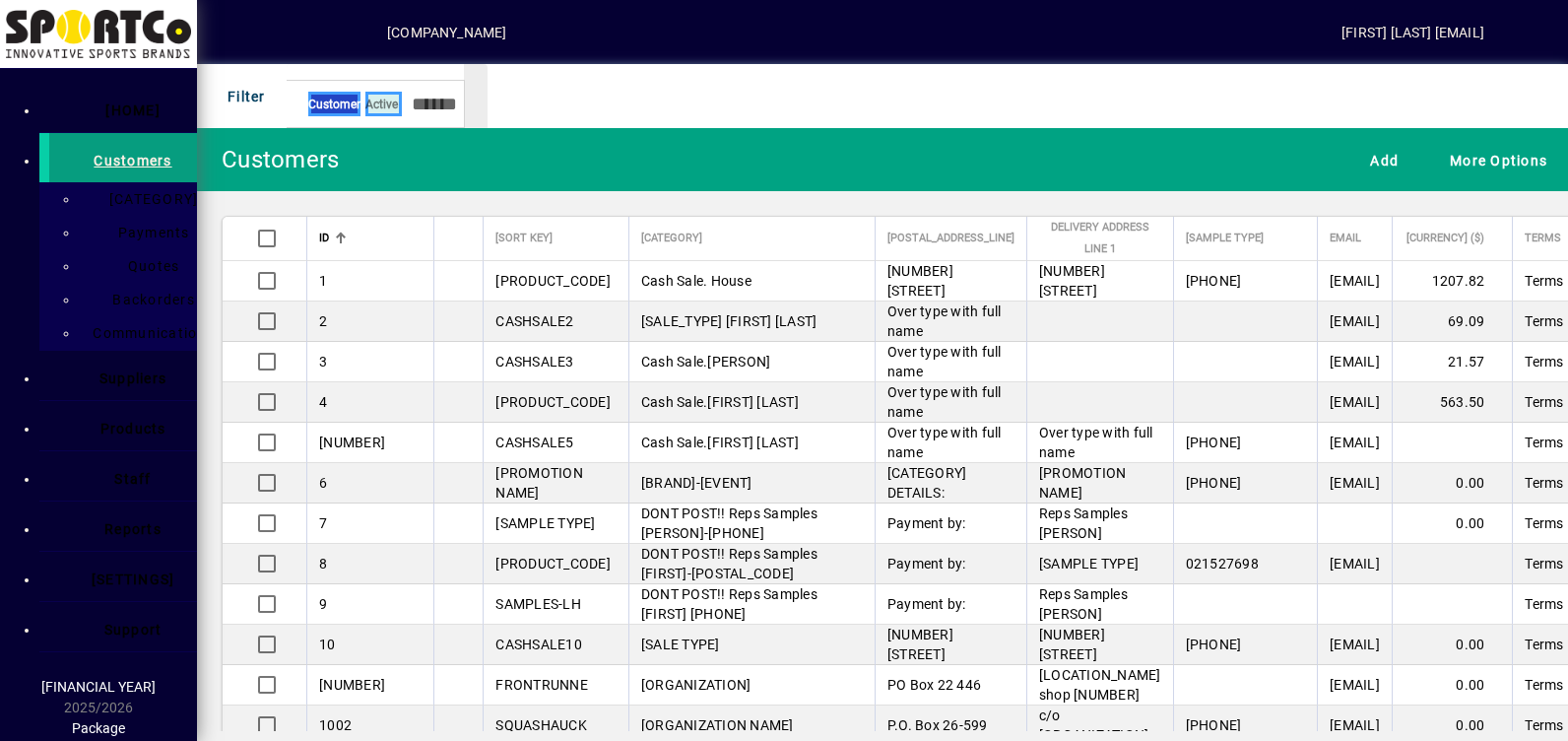 drag, startPoint x: 64, startPoint y: 182, endPoint x: 293, endPoint y: 308, distance: 261.37521 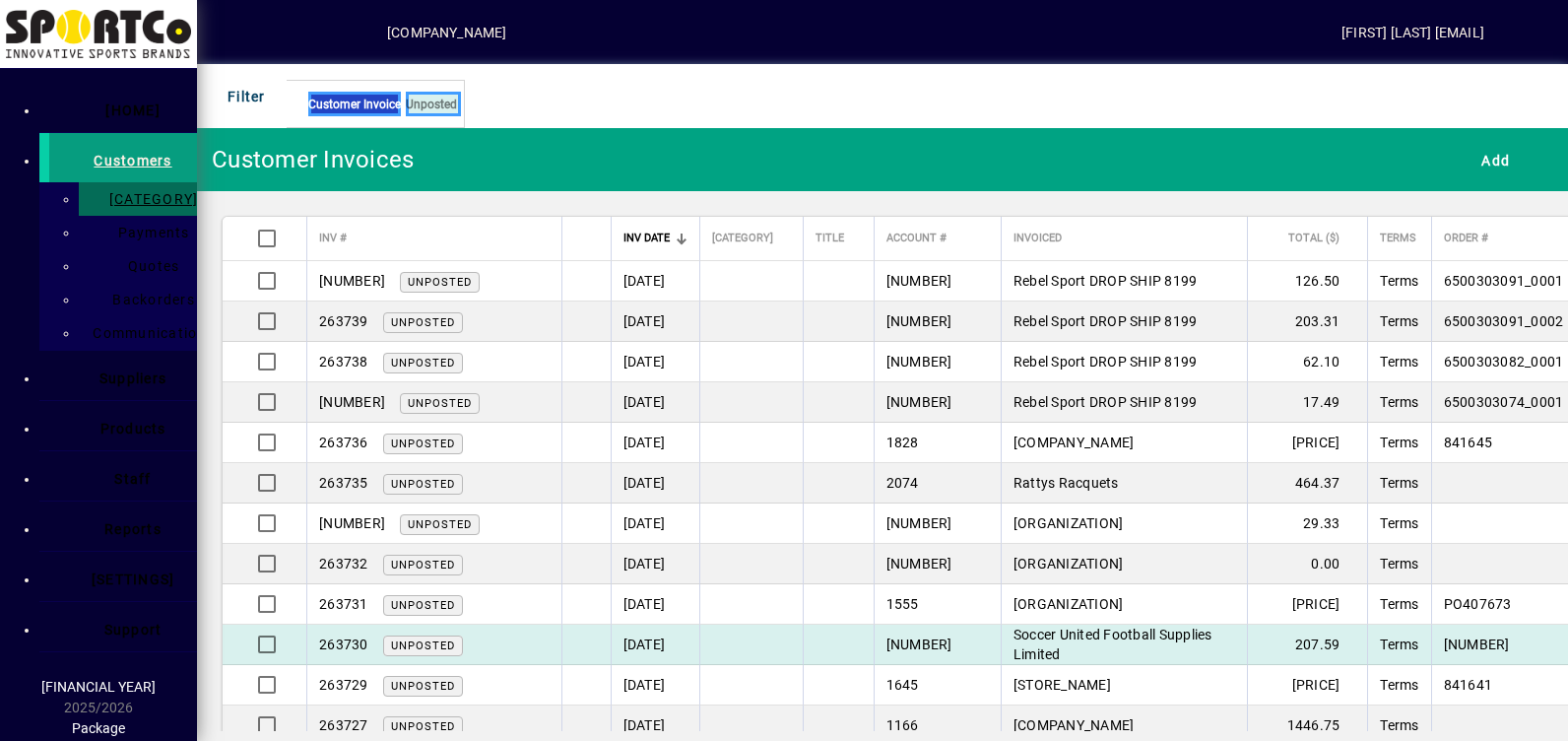 click at bounding box center (586, 281) 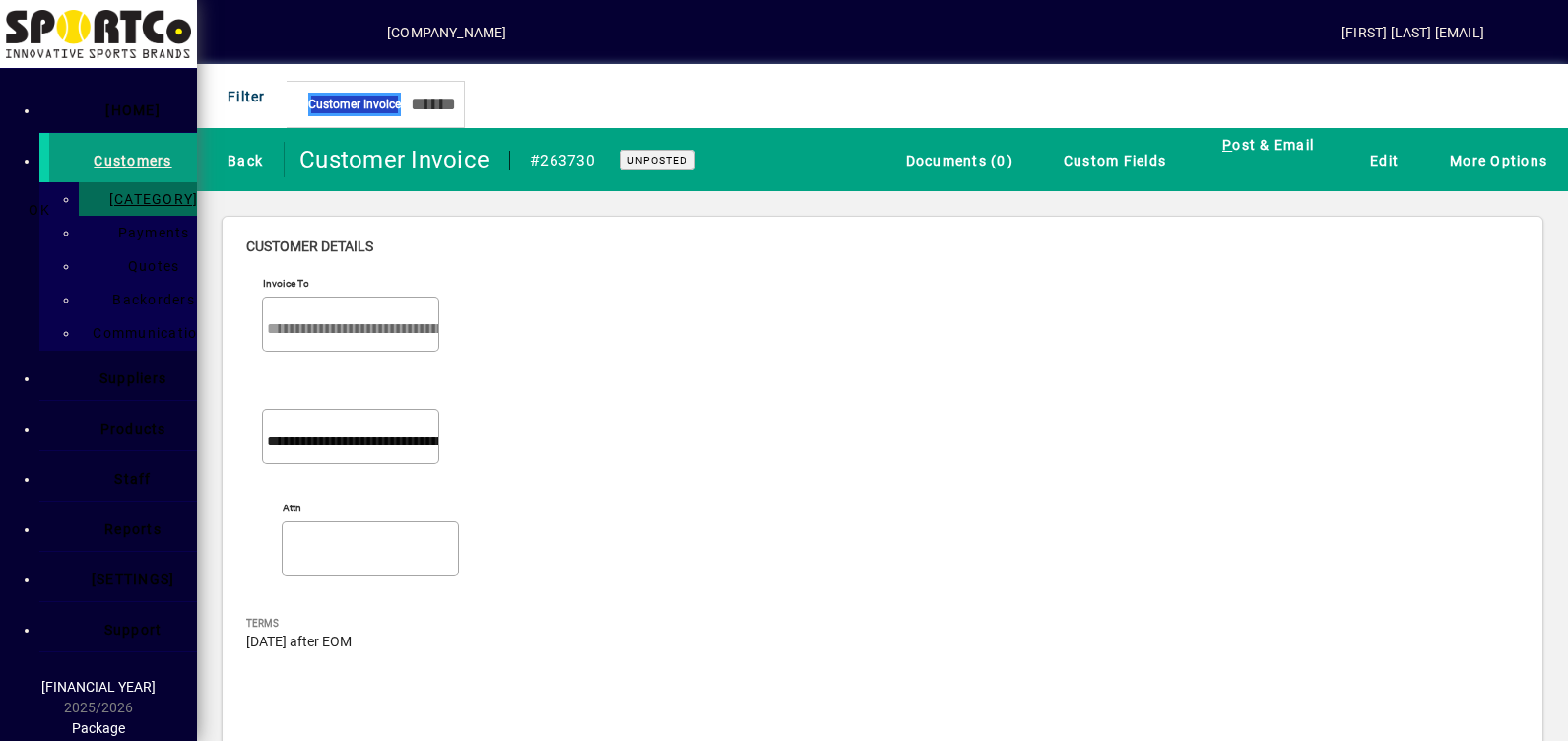 drag, startPoint x: 1058, startPoint y: 432, endPoint x: 977, endPoint y: 432, distance: 81 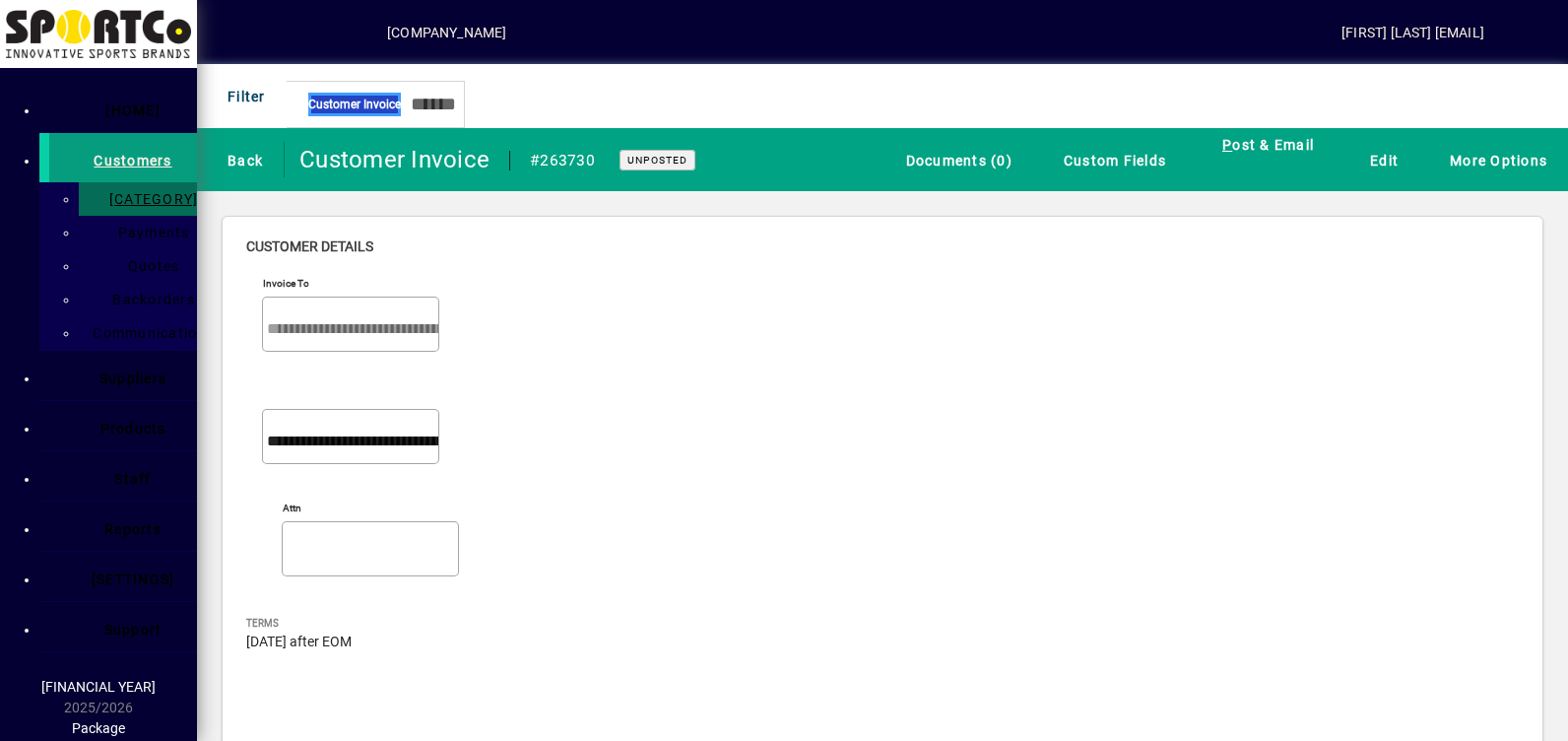scroll, scrollTop: 539, scrollLeft: 0, axis: vertical 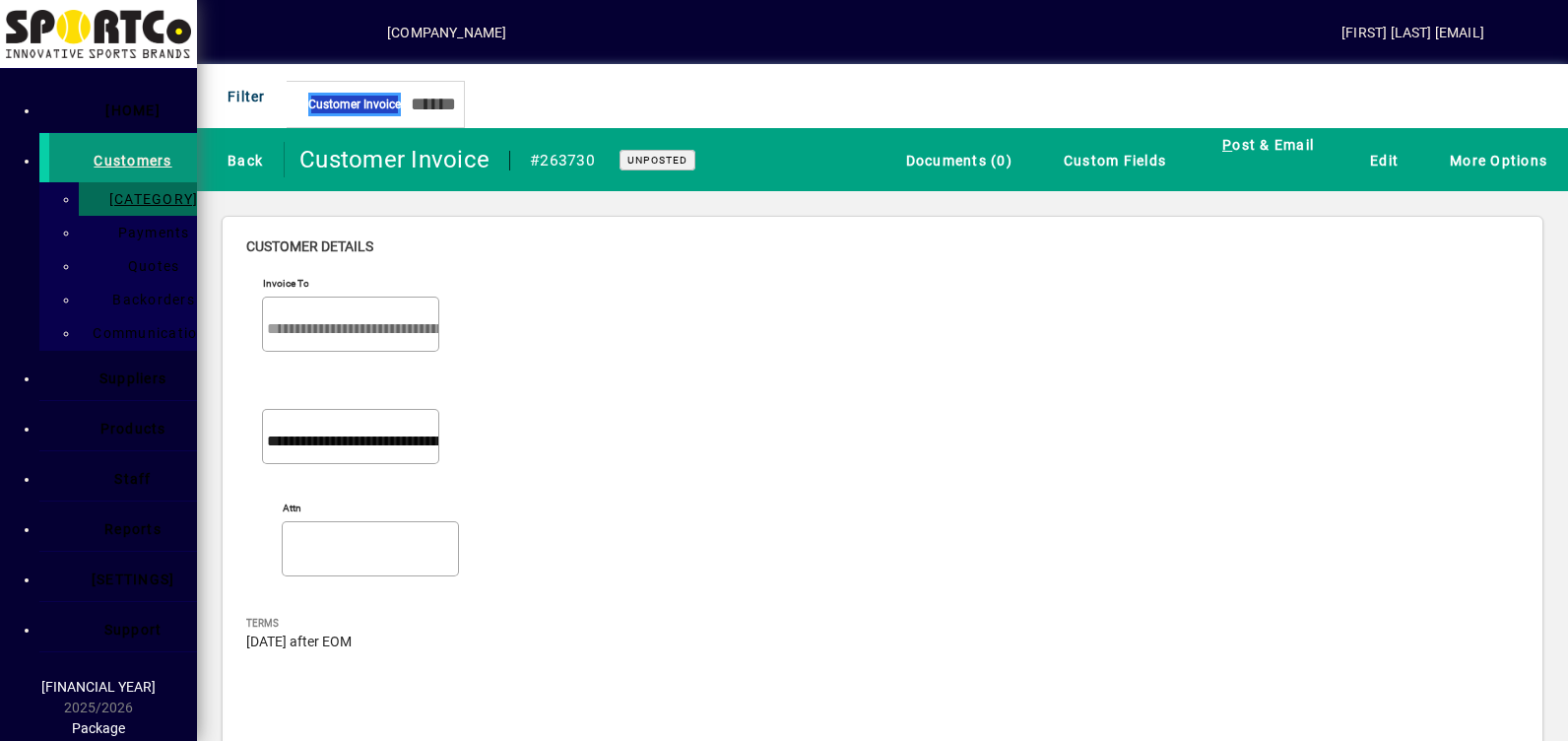 drag, startPoint x: 65, startPoint y: 147, endPoint x: 121, endPoint y: 152, distance: 56.22277 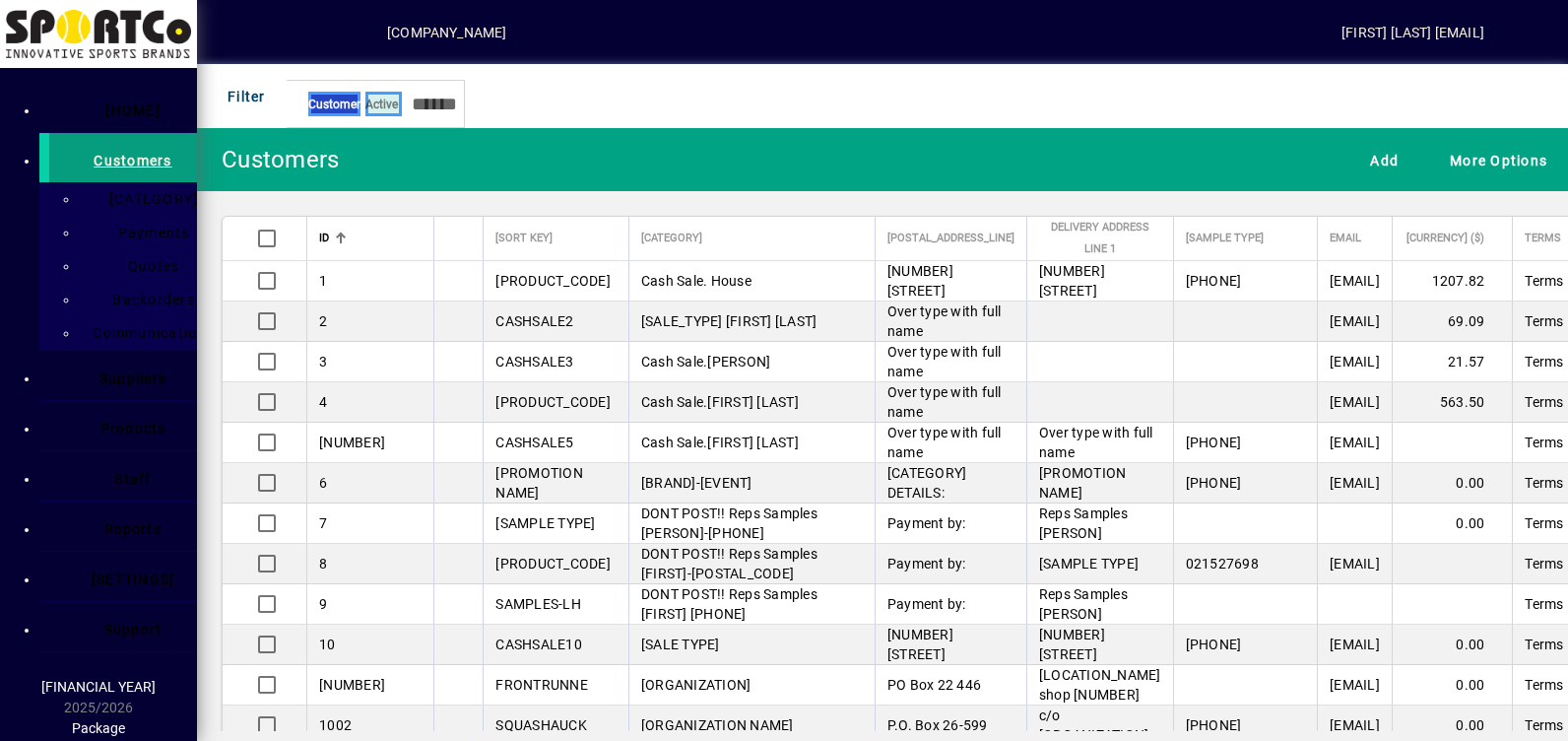 drag, startPoint x: 126, startPoint y: 409, endPoint x: 271, endPoint y: 322, distance: 169.0976 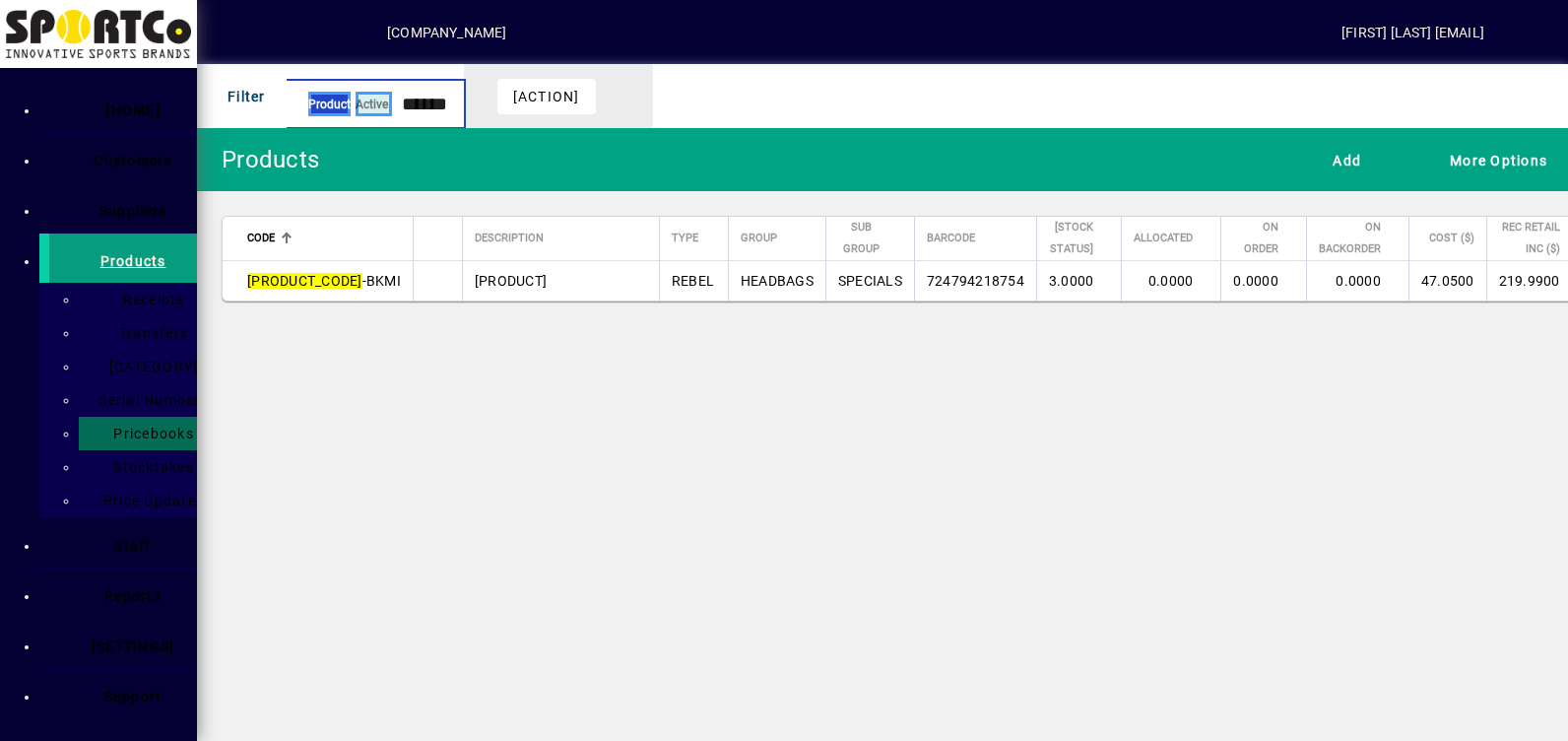 type on "******" 